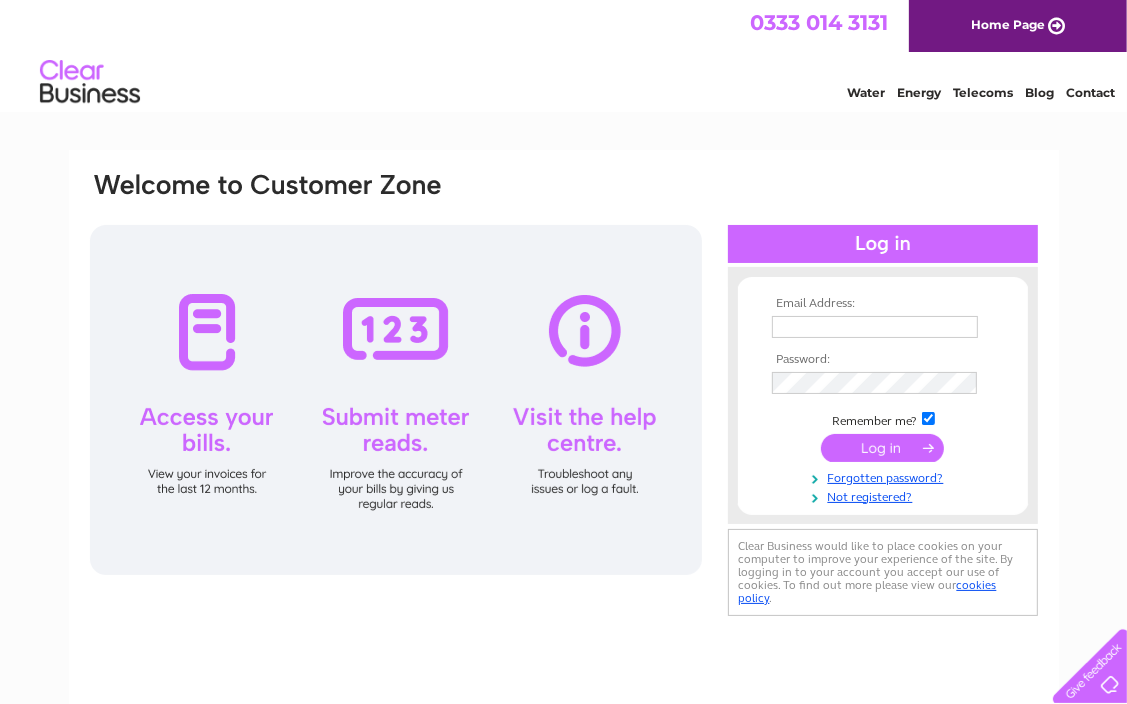scroll, scrollTop: 0, scrollLeft: 0, axis: both 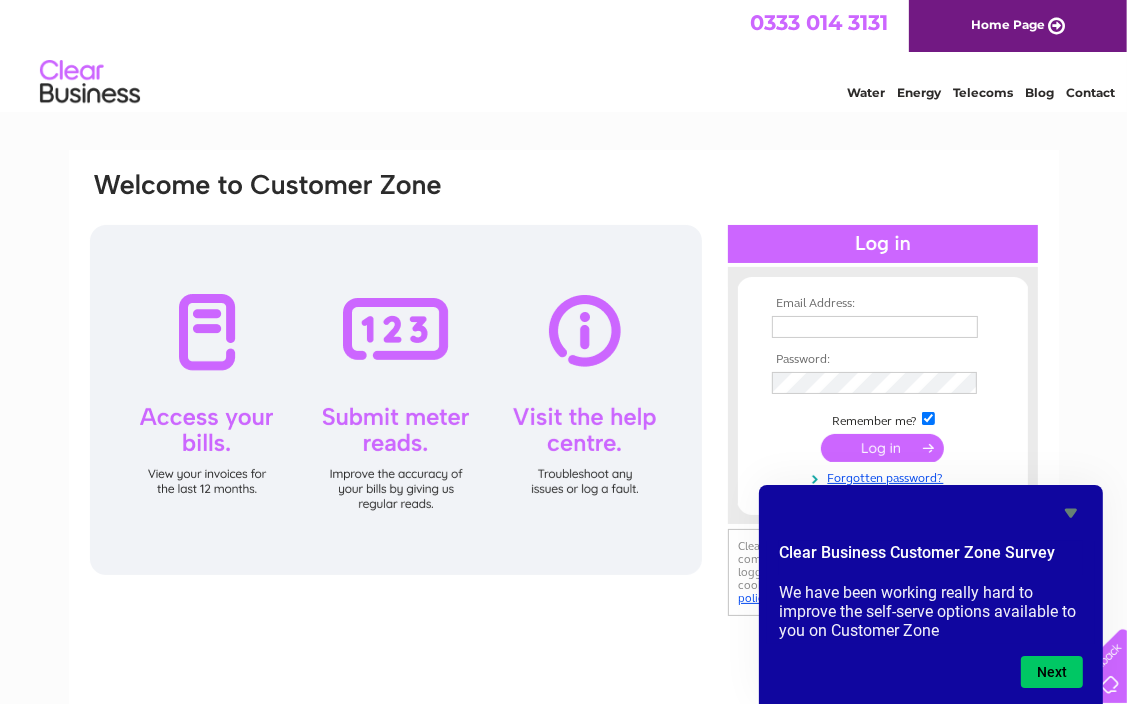 type on "[EMAIL]" 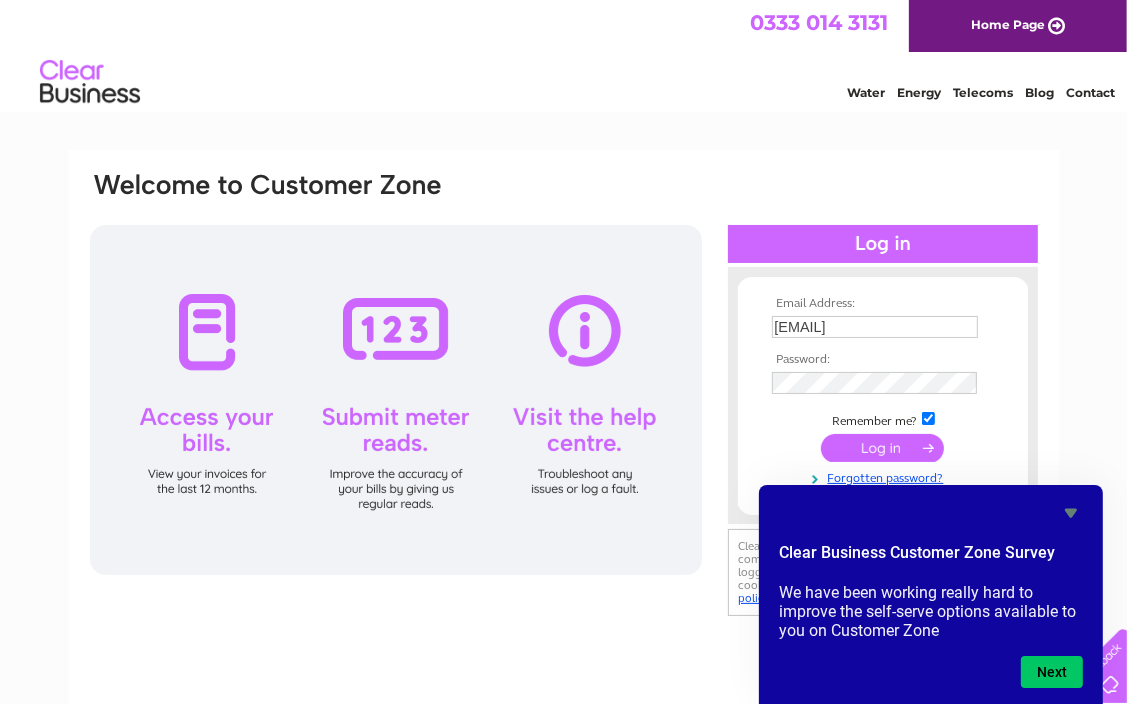 click at bounding box center [396, 400] 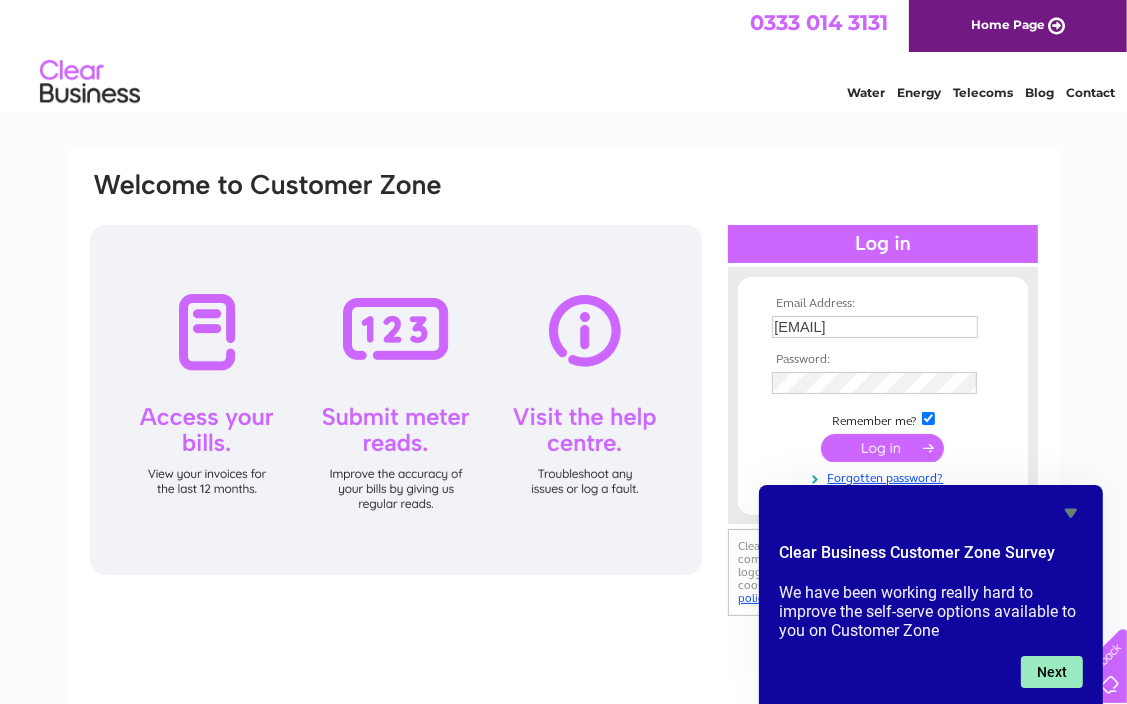 click on "Next" at bounding box center (1052, 672) 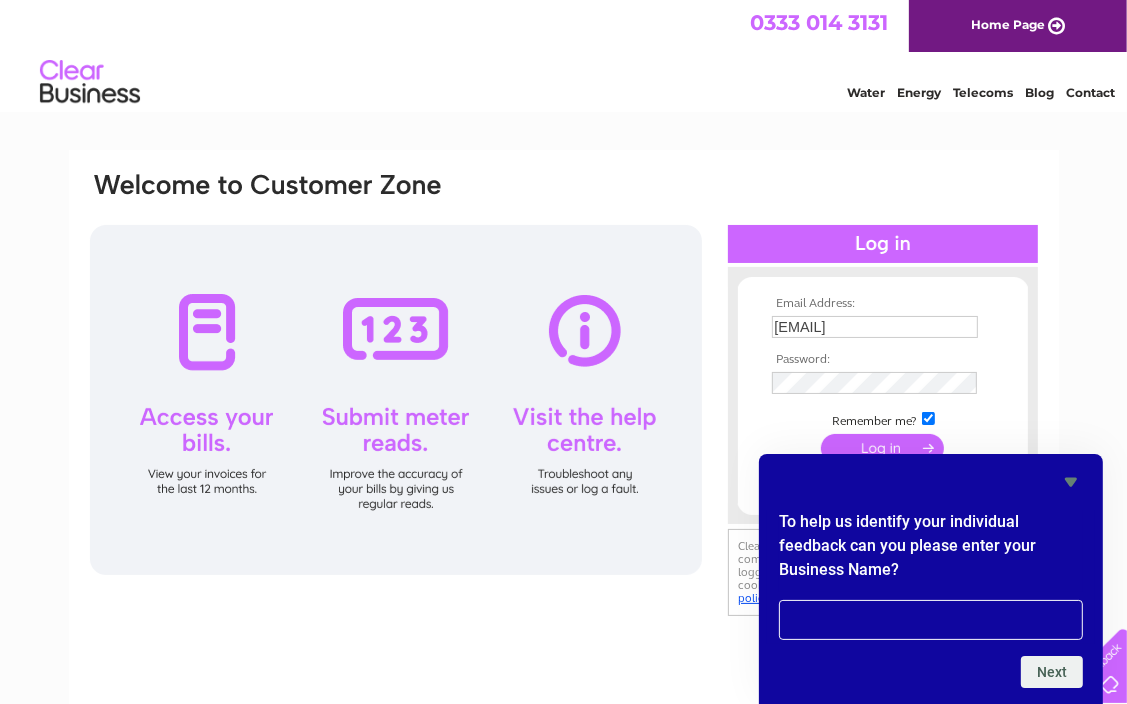 click 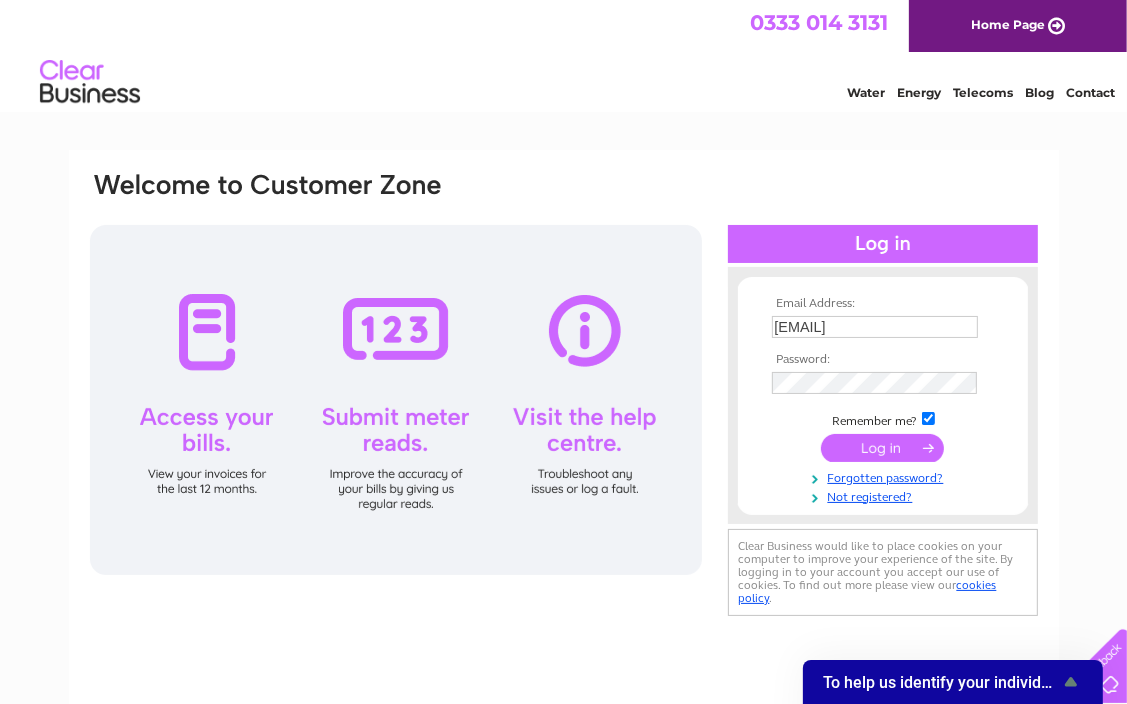 click at bounding box center [882, 448] 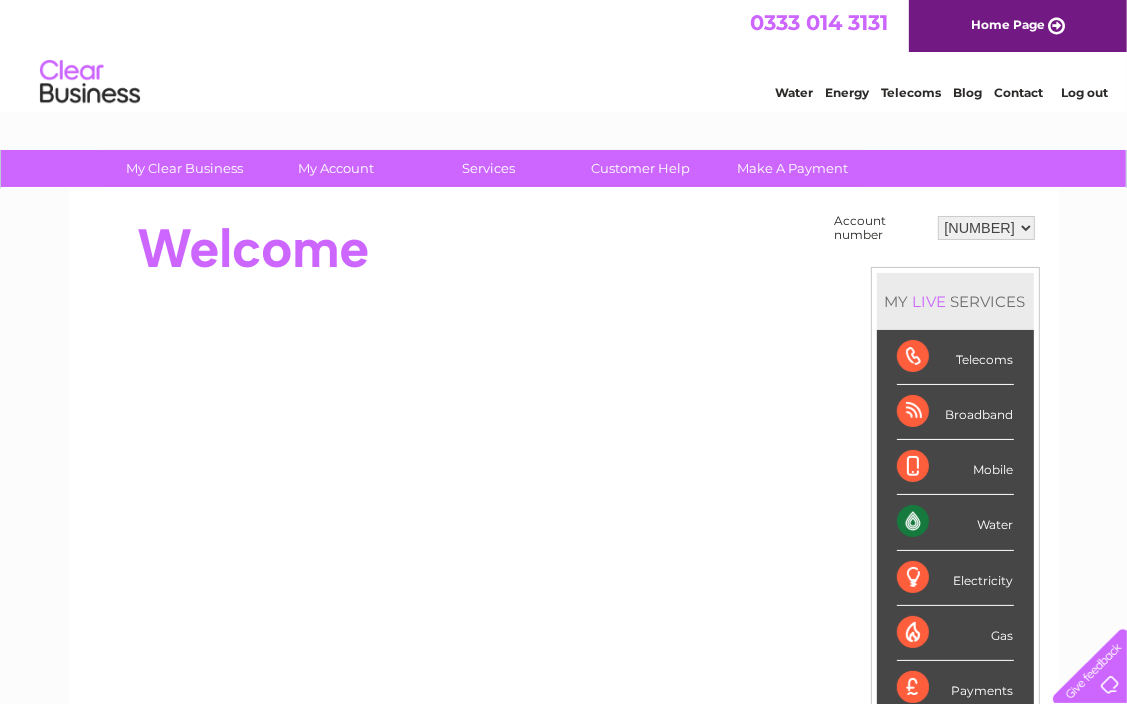 scroll, scrollTop: 0, scrollLeft: 0, axis: both 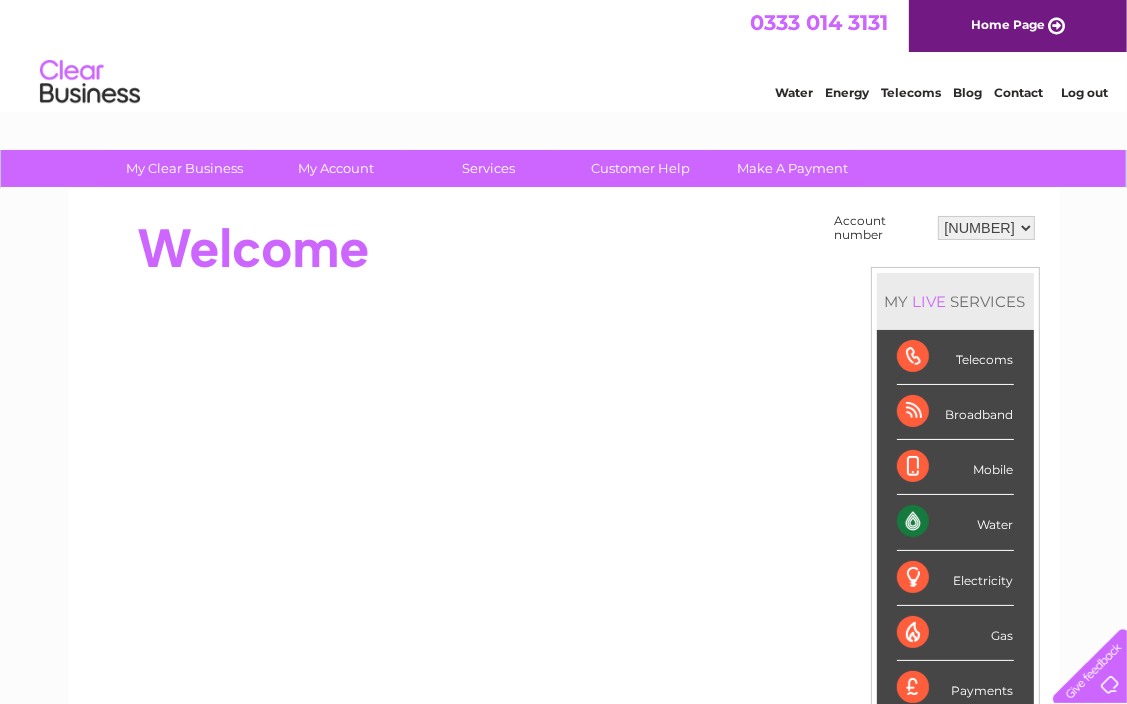 click on "925645
1002595" at bounding box center (986, 228) 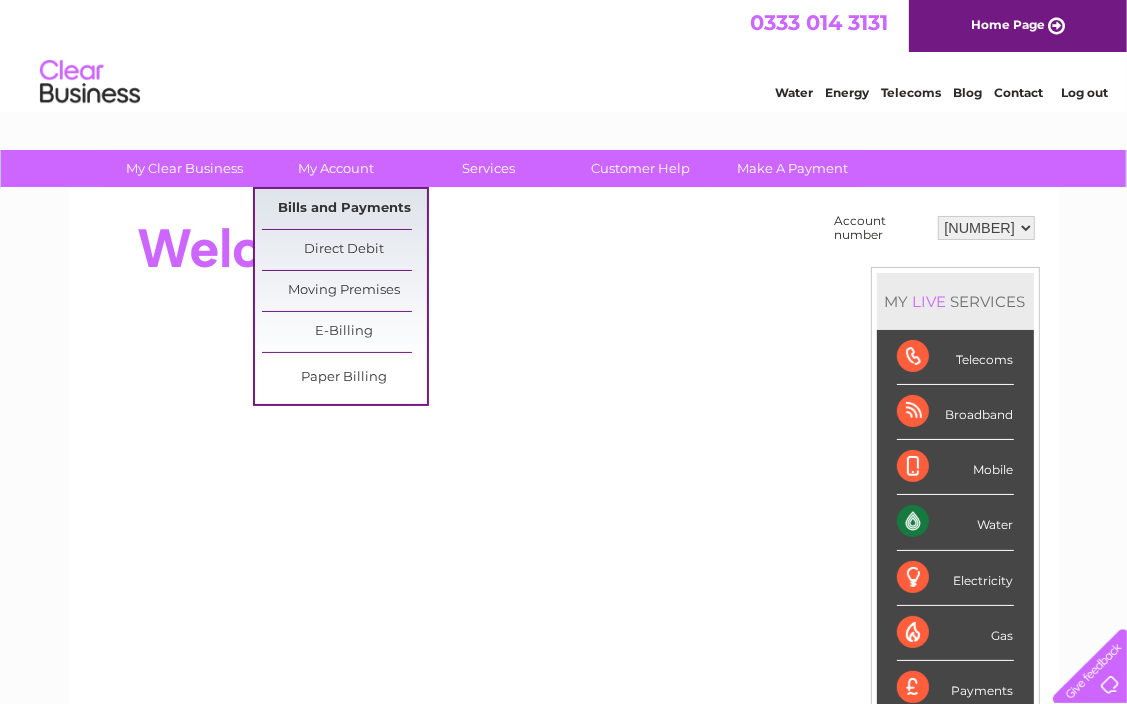 click on "Bills and Payments" at bounding box center [344, 209] 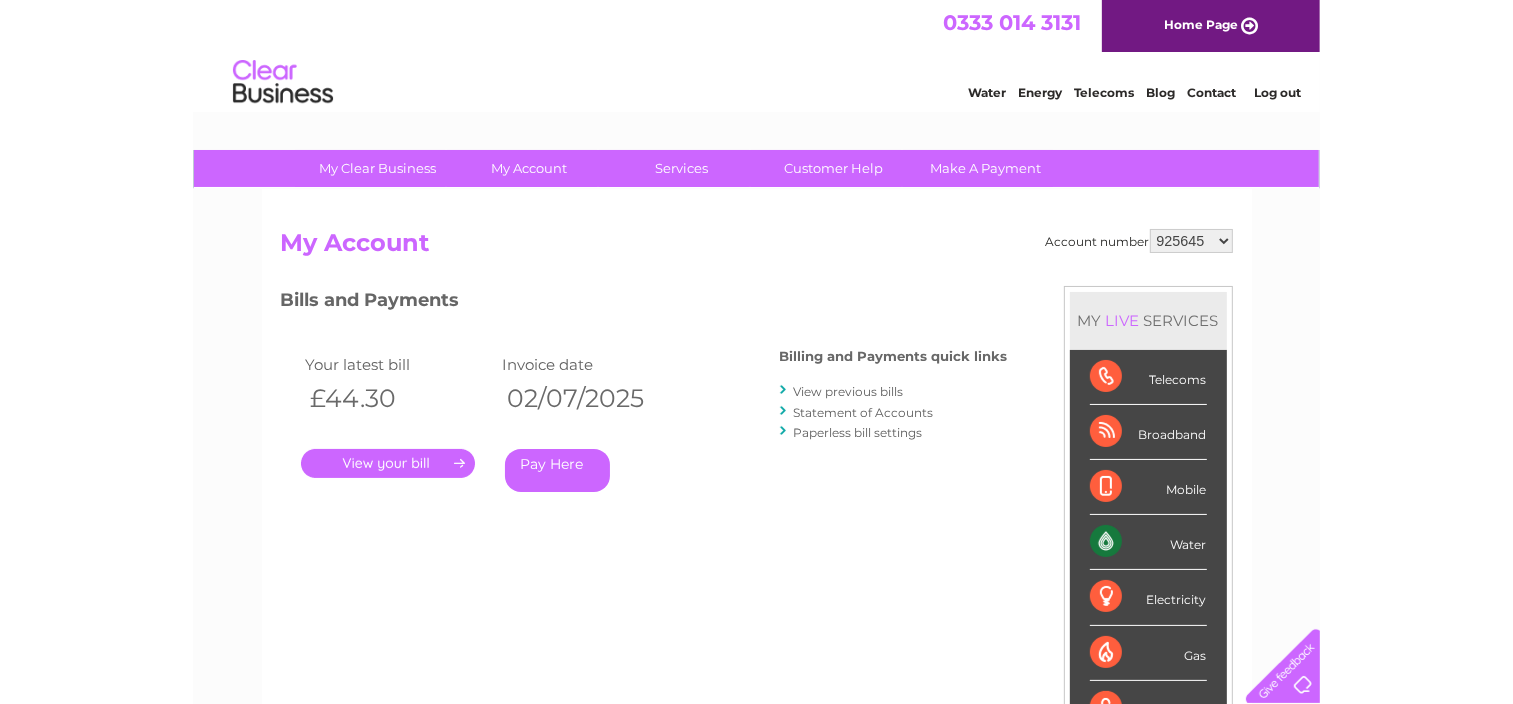 scroll, scrollTop: 0, scrollLeft: 0, axis: both 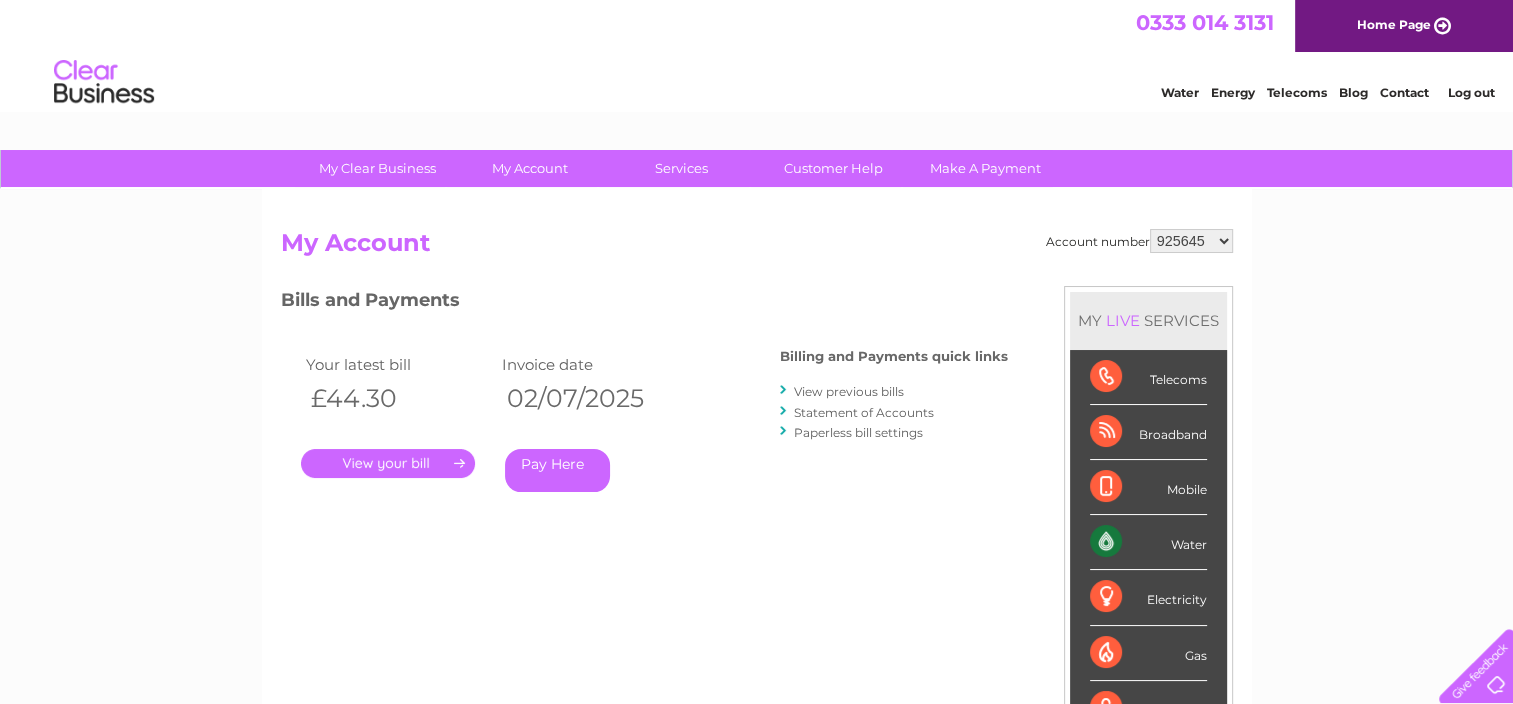 click on "View previous bills" at bounding box center (849, 391) 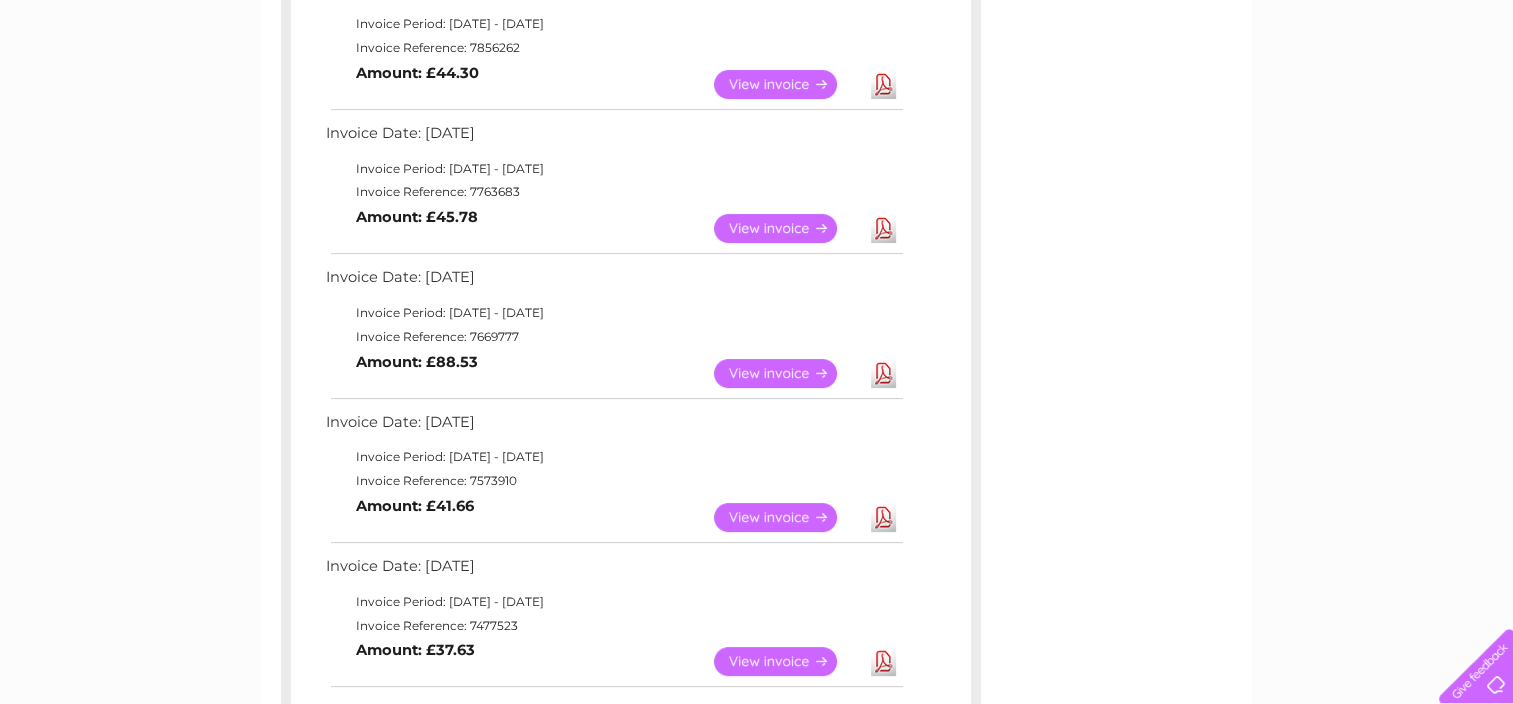 scroll, scrollTop: 500, scrollLeft: 0, axis: vertical 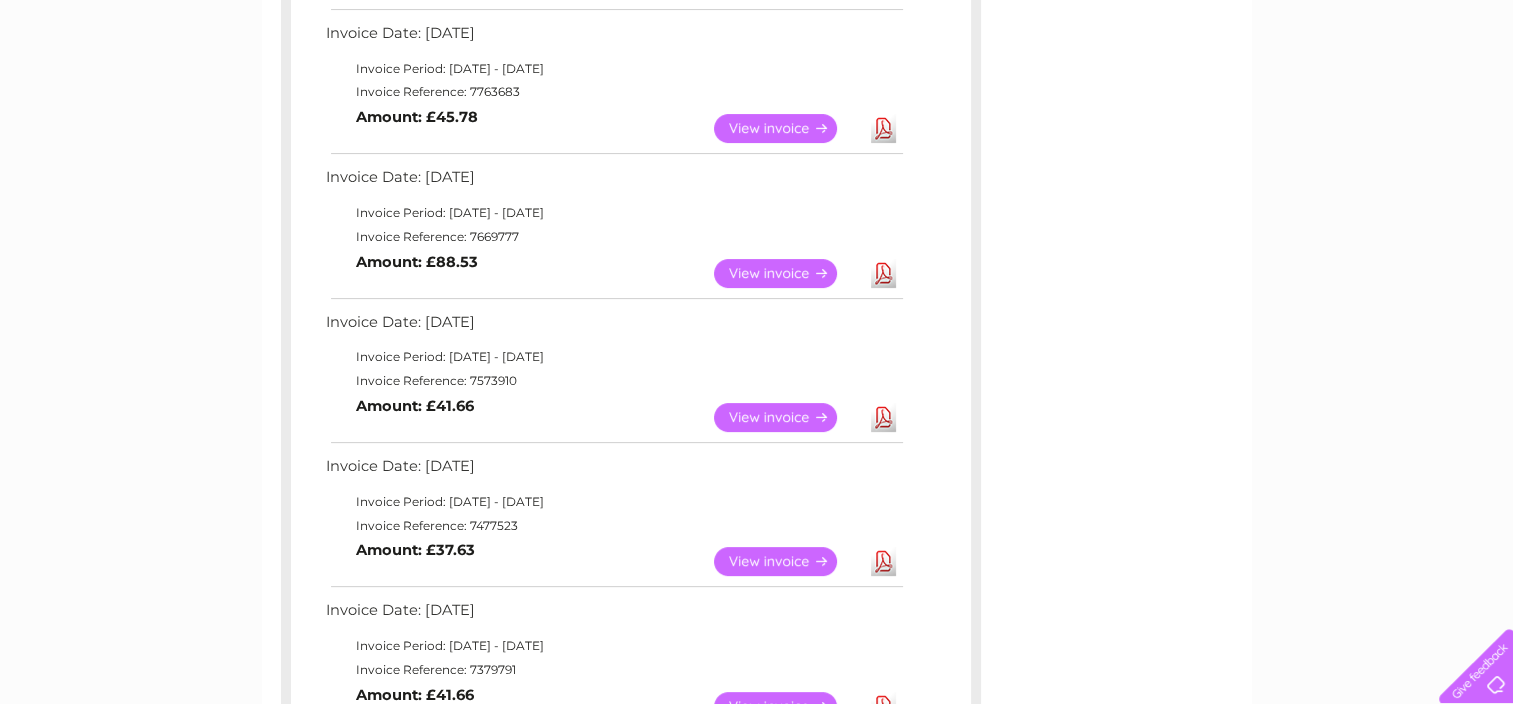 click on "View" at bounding box center (787, 417) 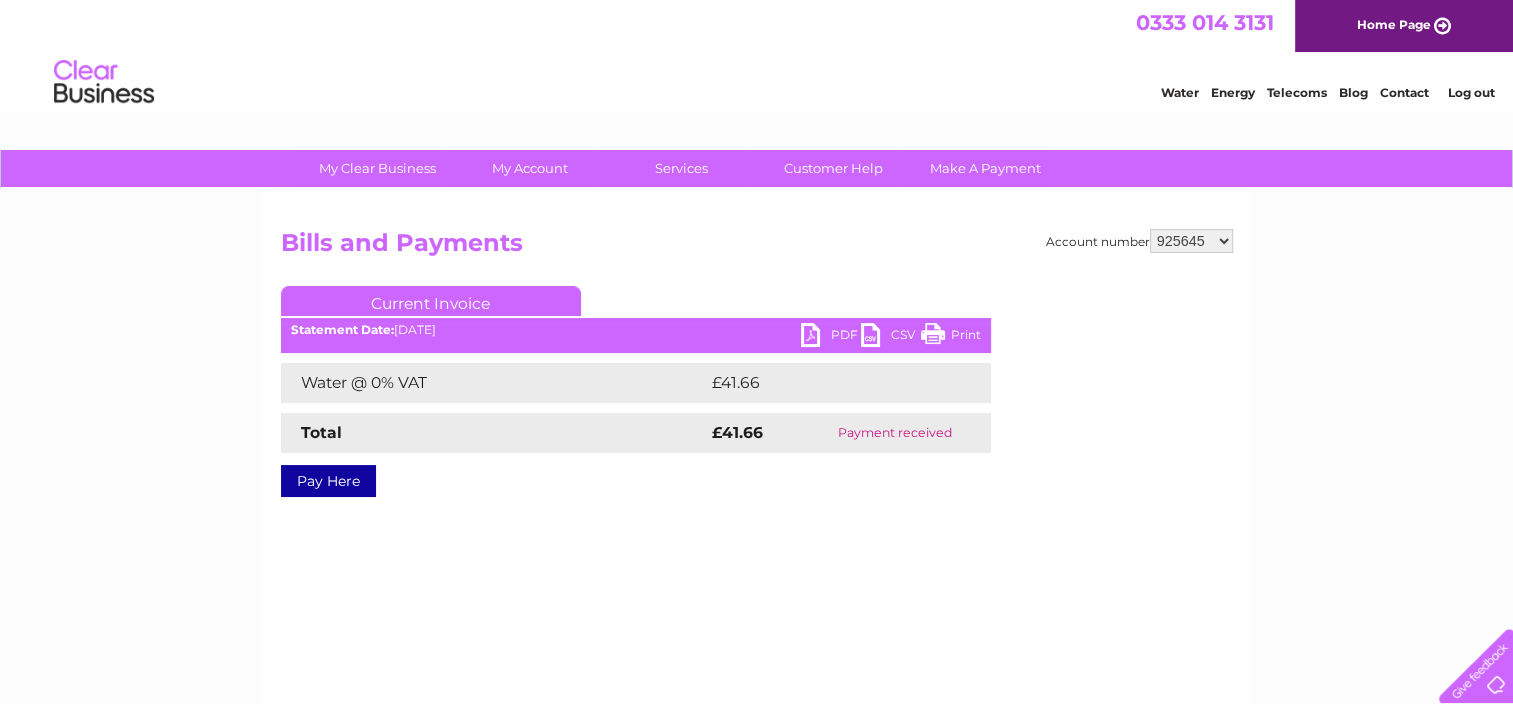 scroll, scrollTop: 0, scrollLeft: 0, axis: both 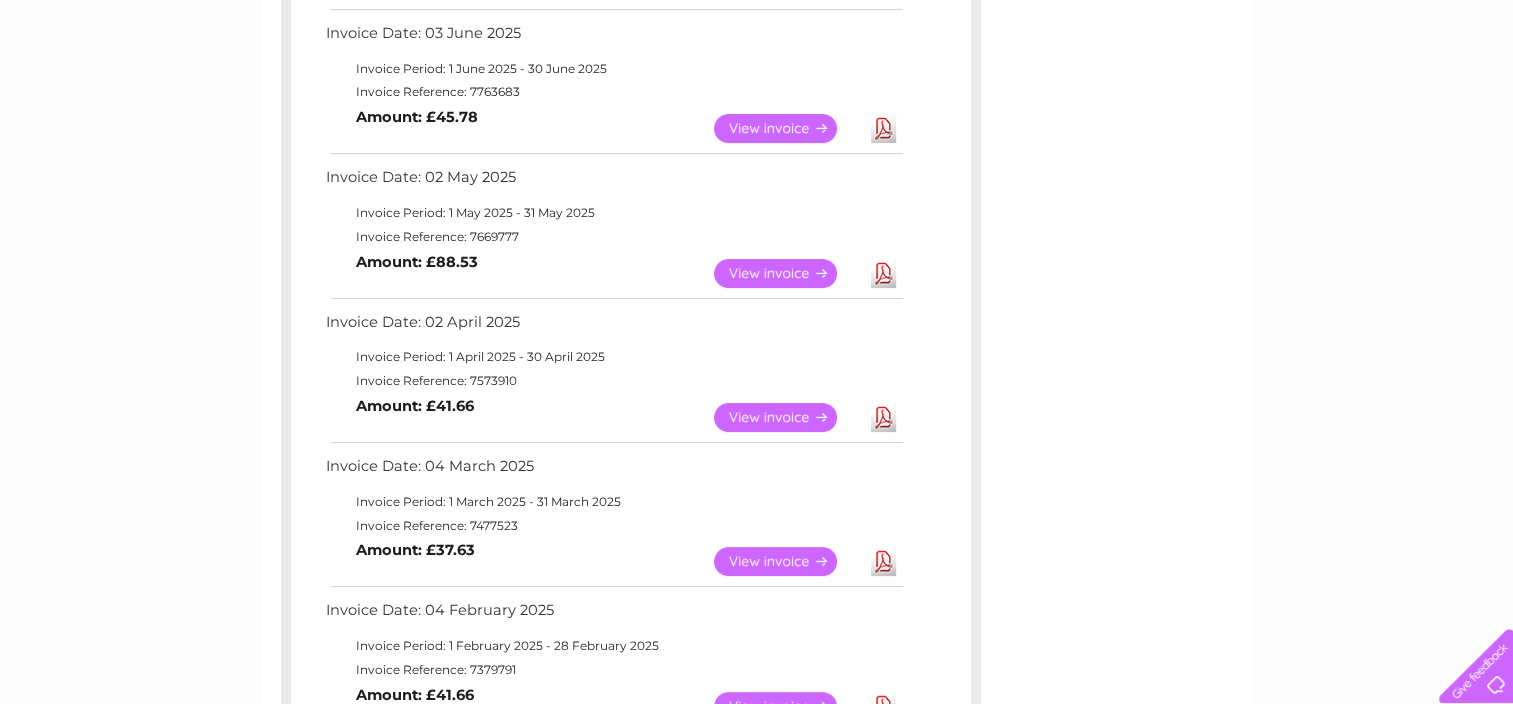 click on "View" at bounding box center (787, 273) 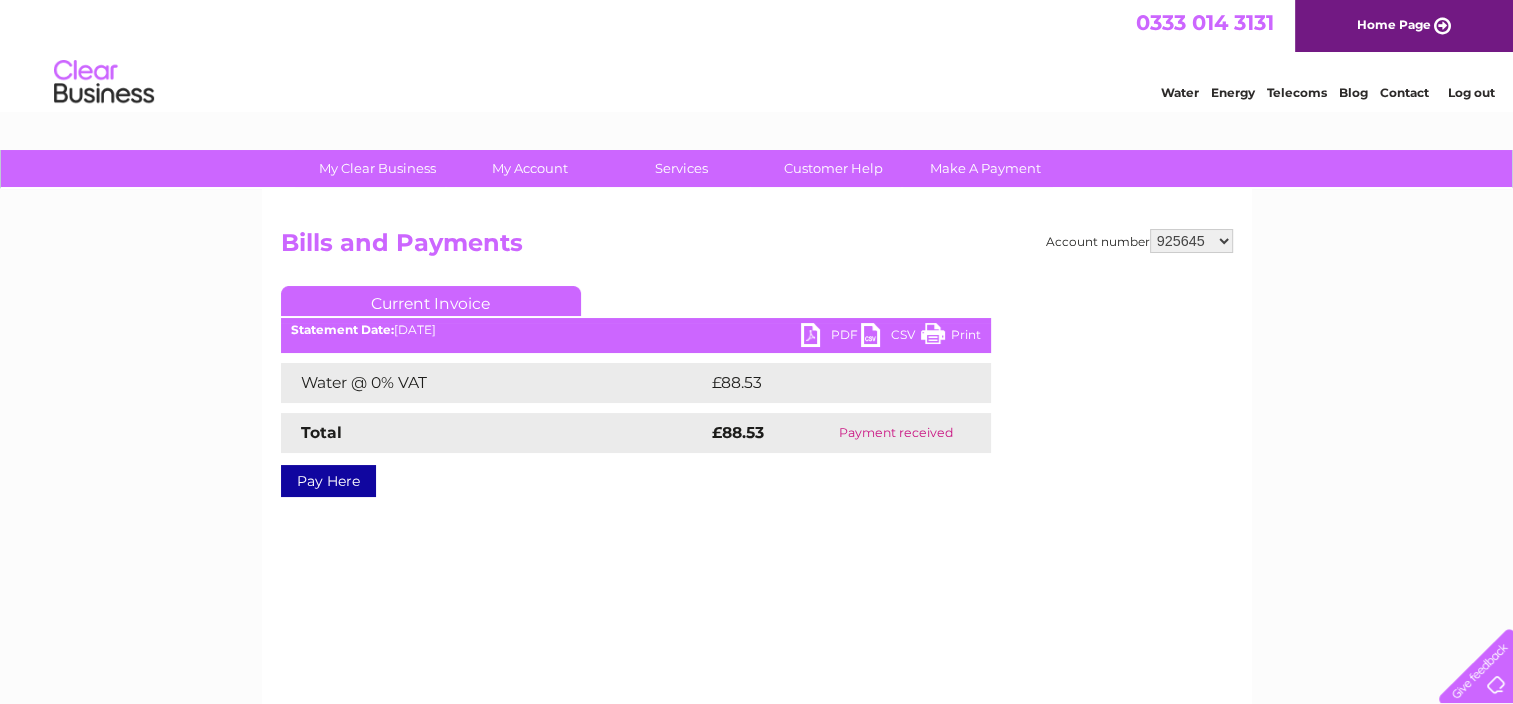 scroll, scrollTop: 0, scrollLeft: 0, axis: both 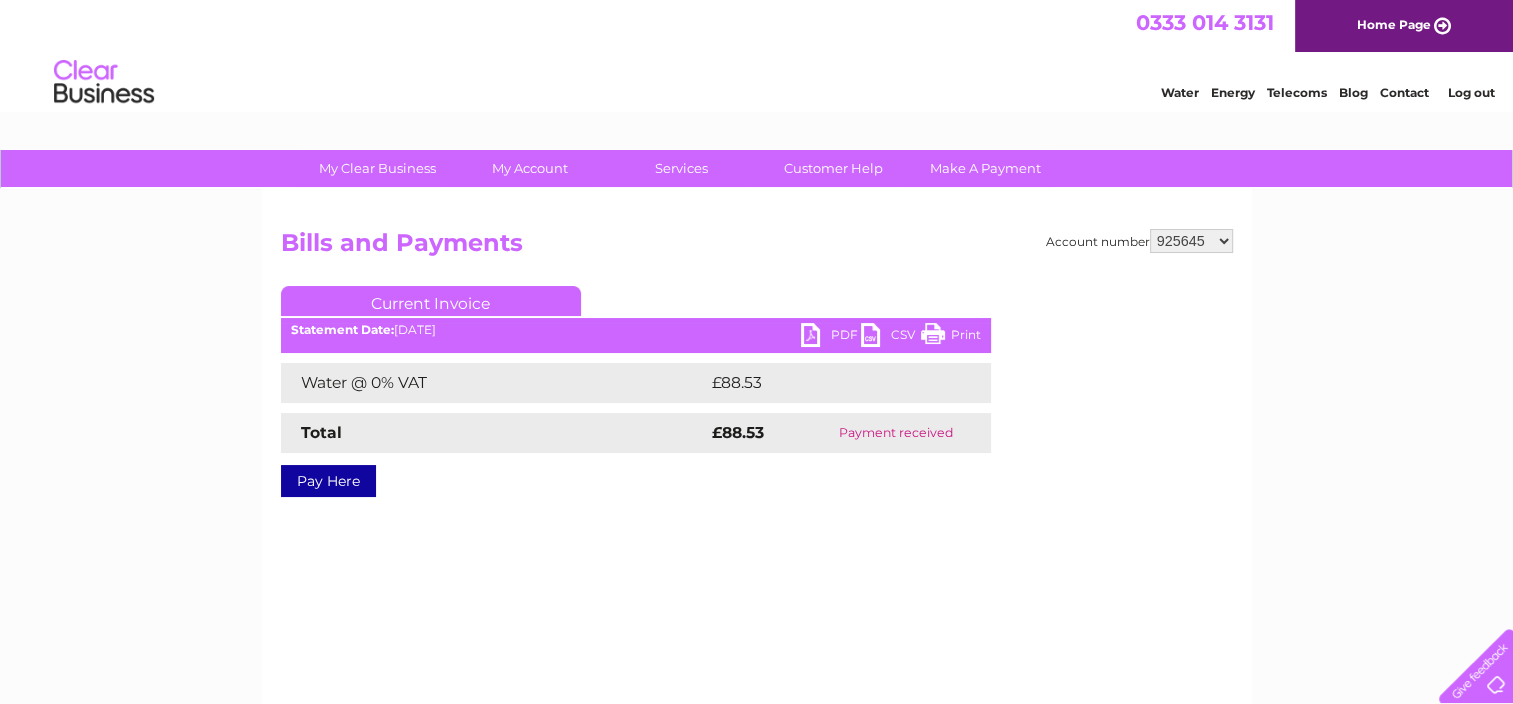 click on "[NUMBER]
[NUMBER]" at bounding box center [1191, 241] 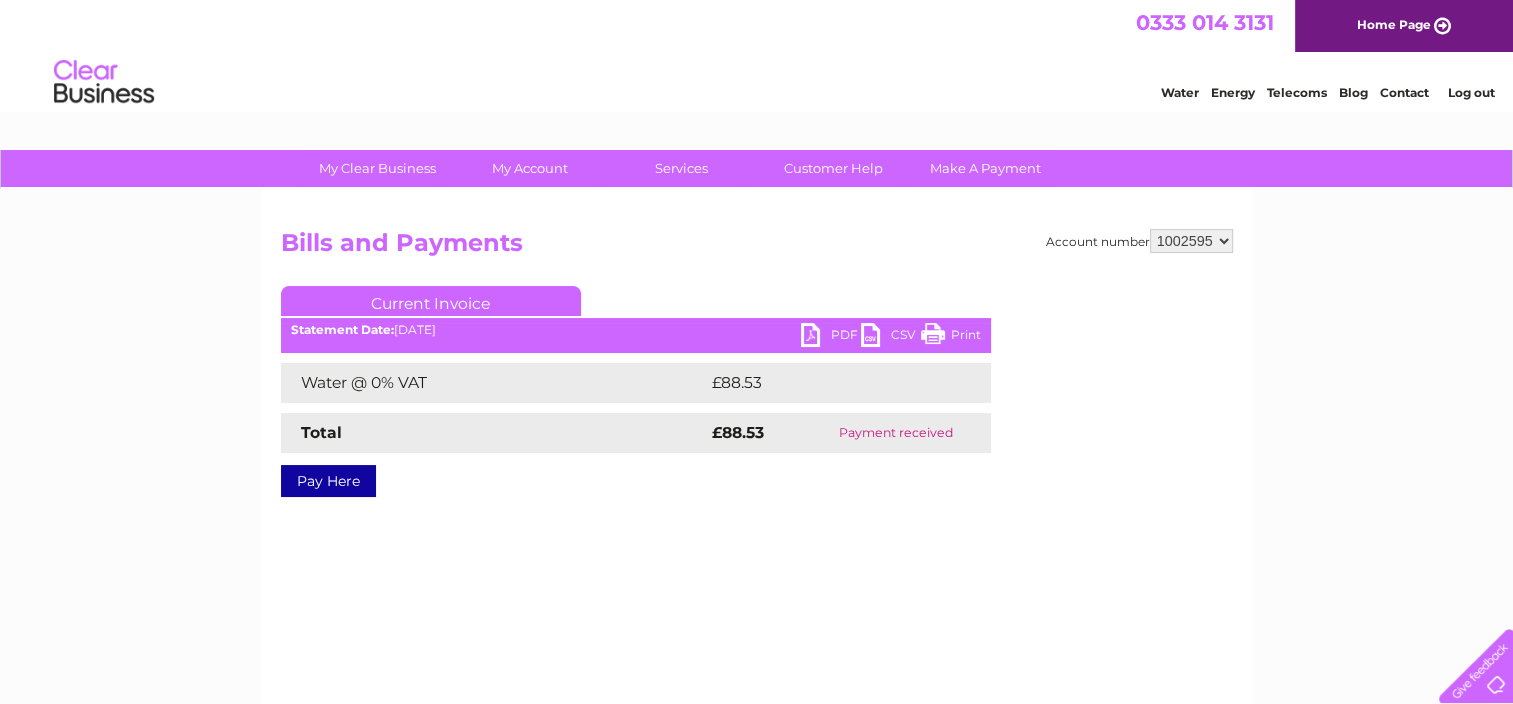 click on "[NUMBER]
[NUMBER]" at bounding box center [1191, 241] 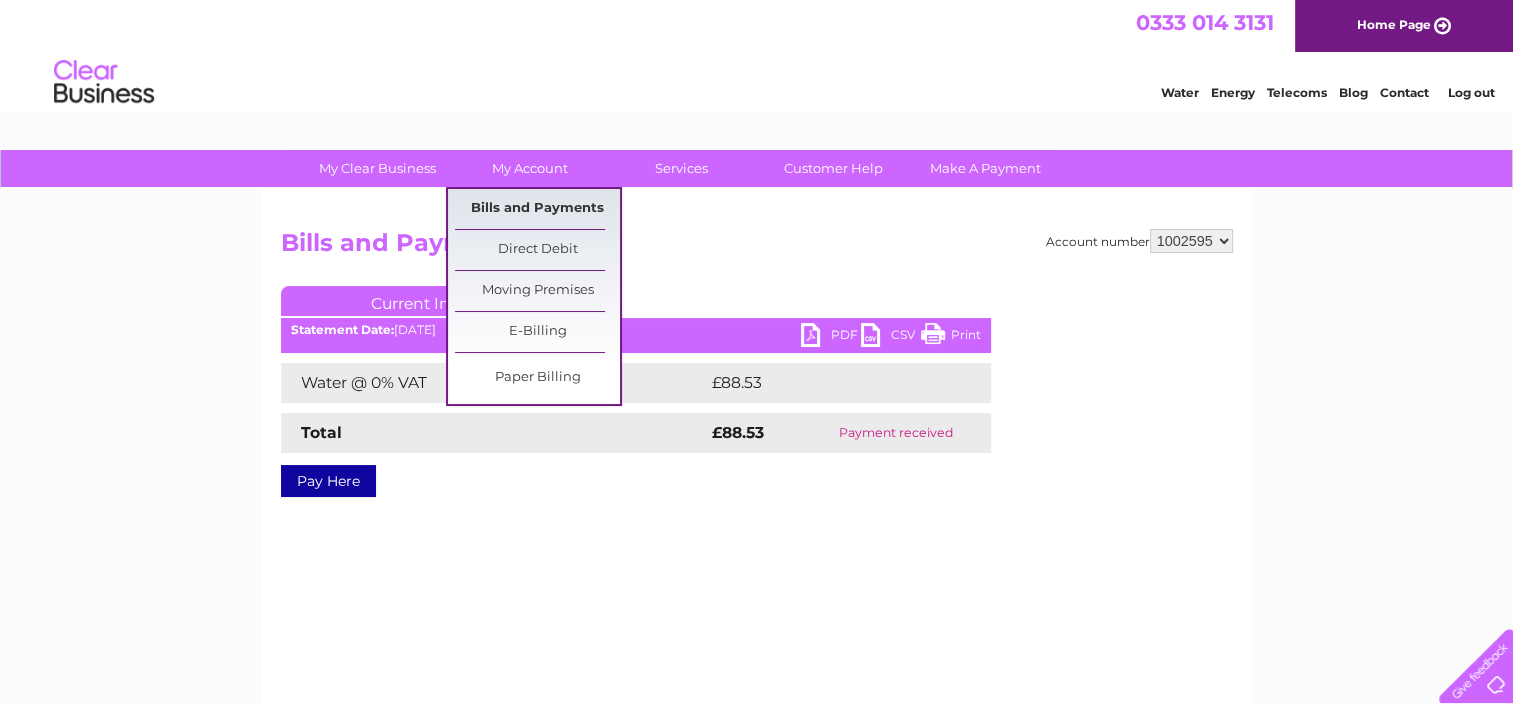click on "Bills and Payments" at bounding box center (537, 209) 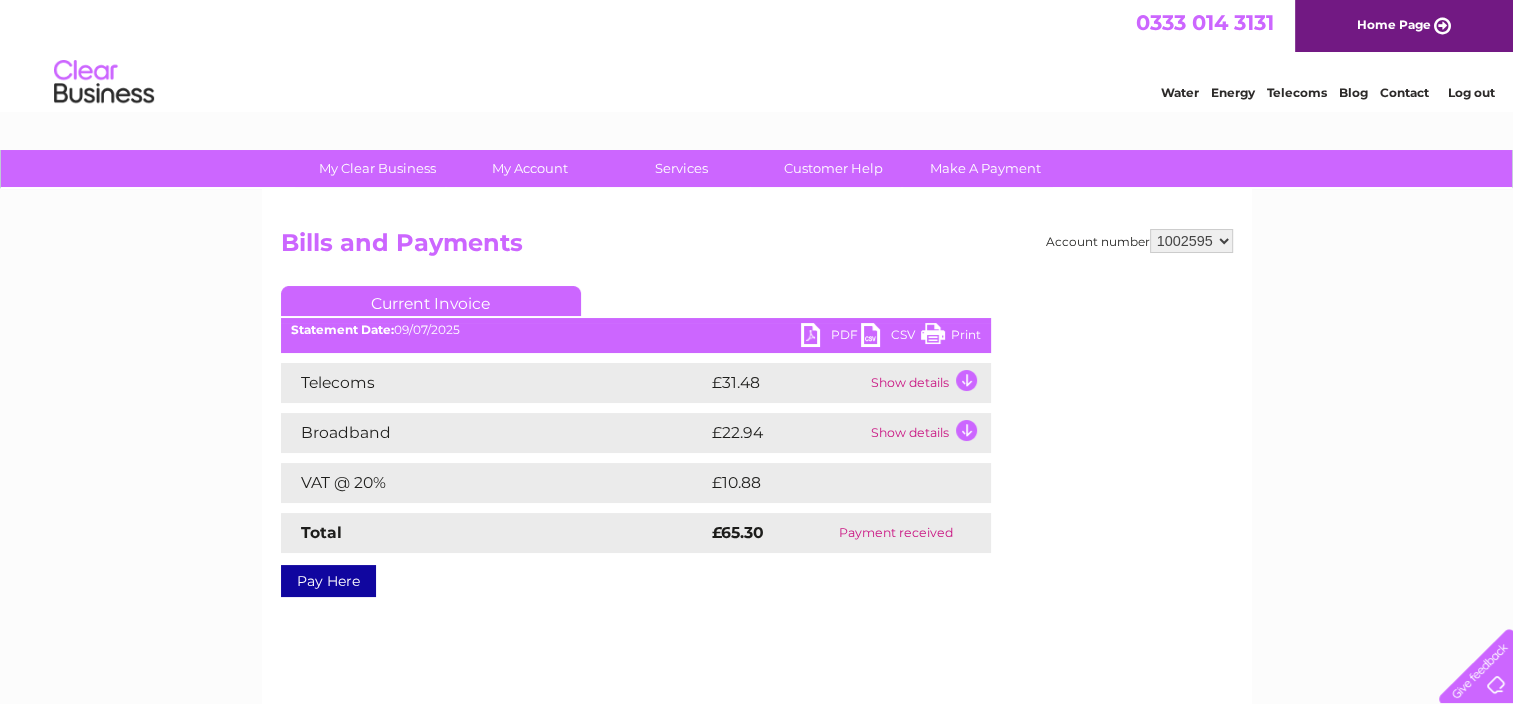 scroll, scrollTop: 0, scrollLeft: 0, axis: both 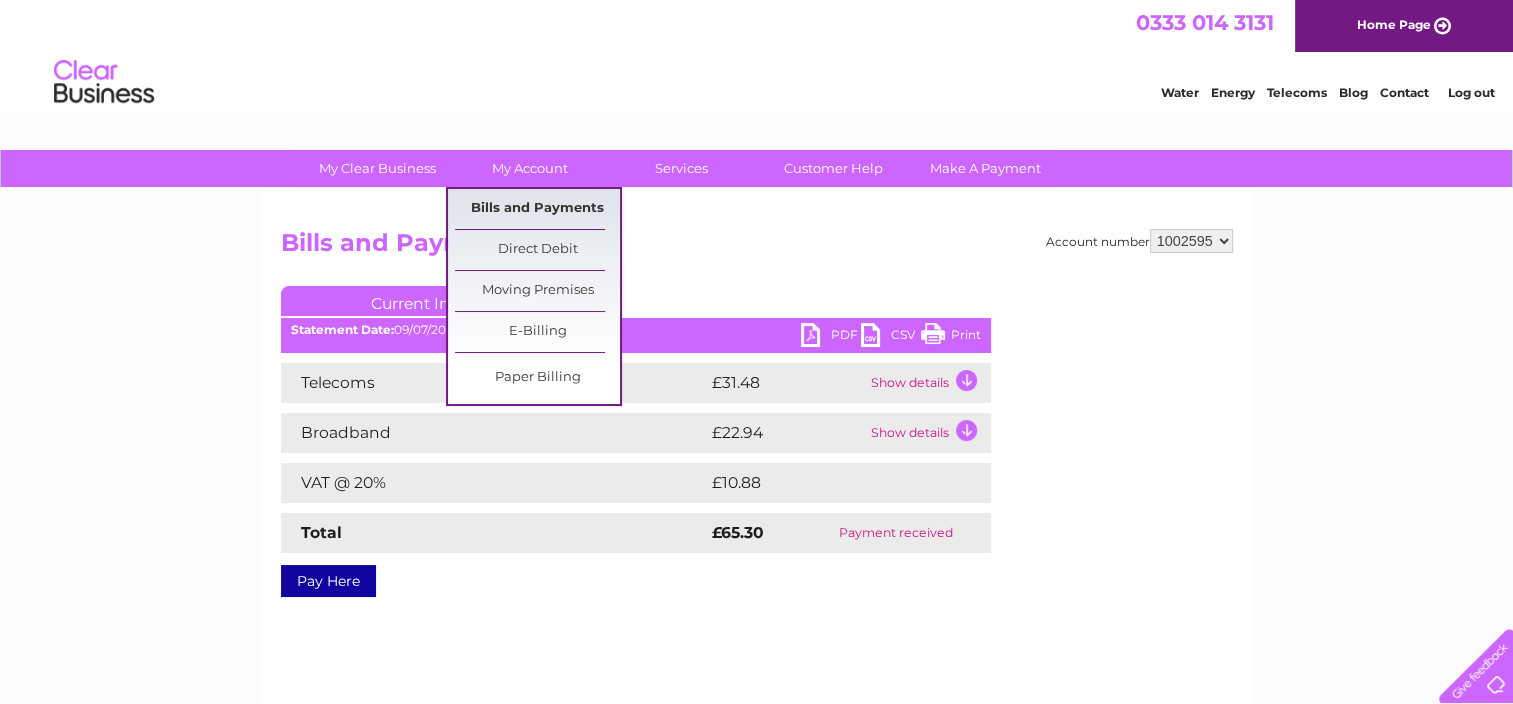 click on "Bills and Payments" at bounding box center [537, 209] 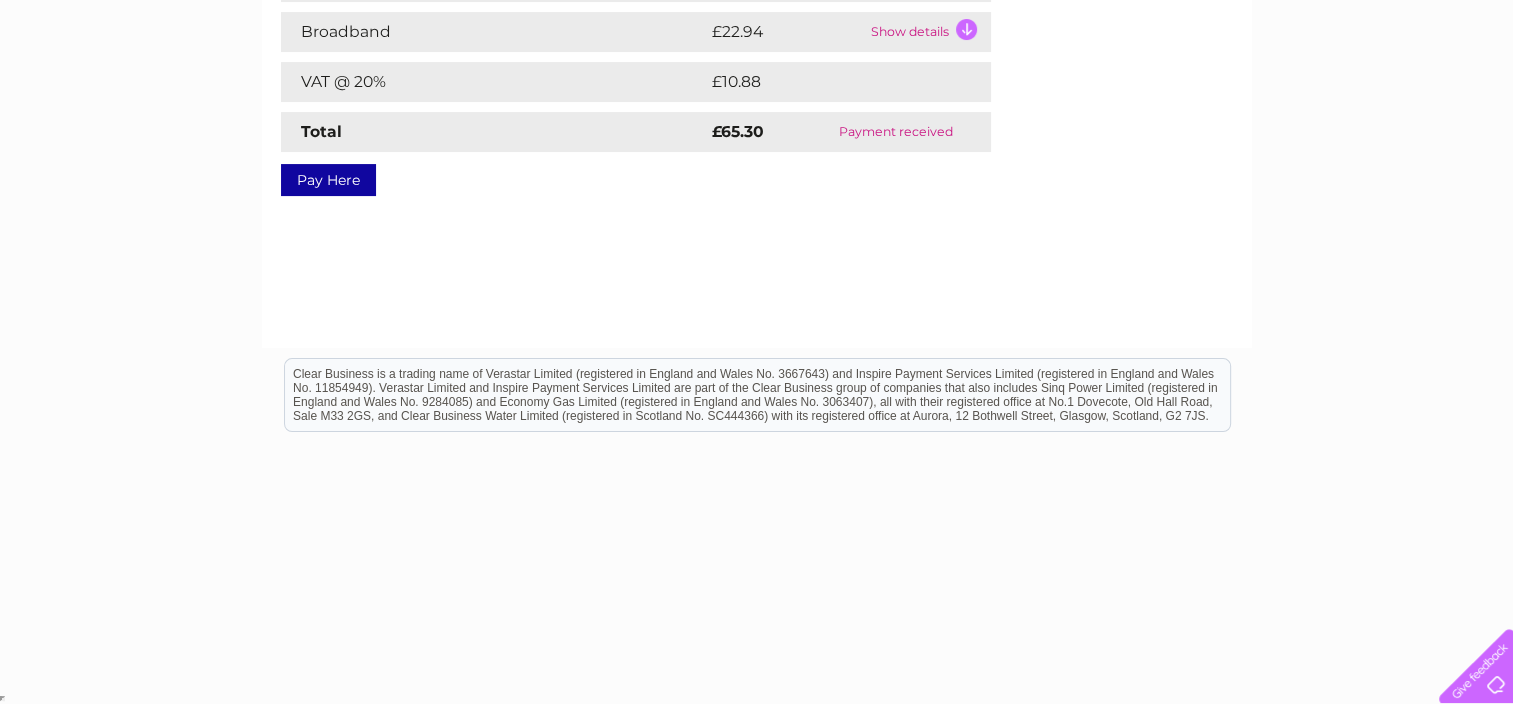 scroll, scrollTop: 45, scrollLeft: 0, axis: vertical 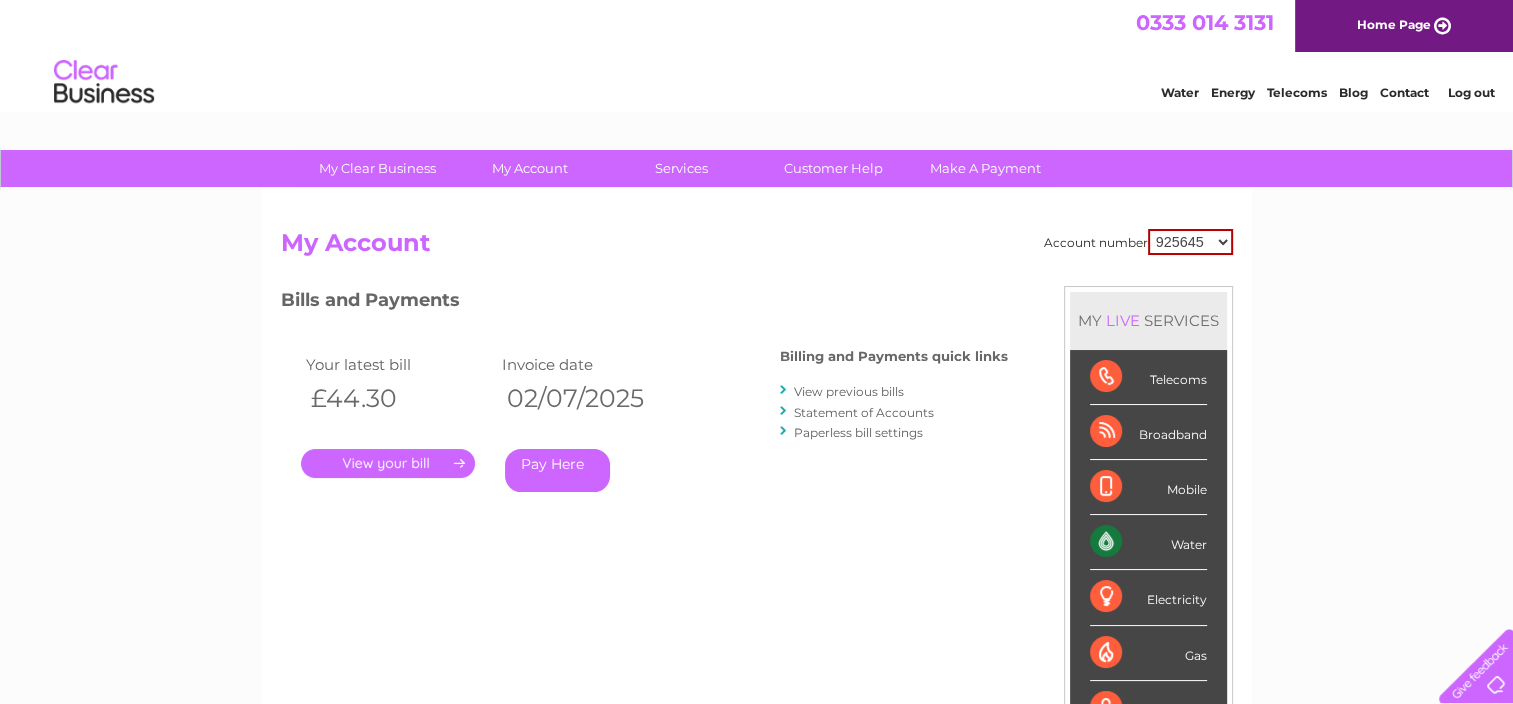 click on "View previous bills" at bounding box center (849, 391) 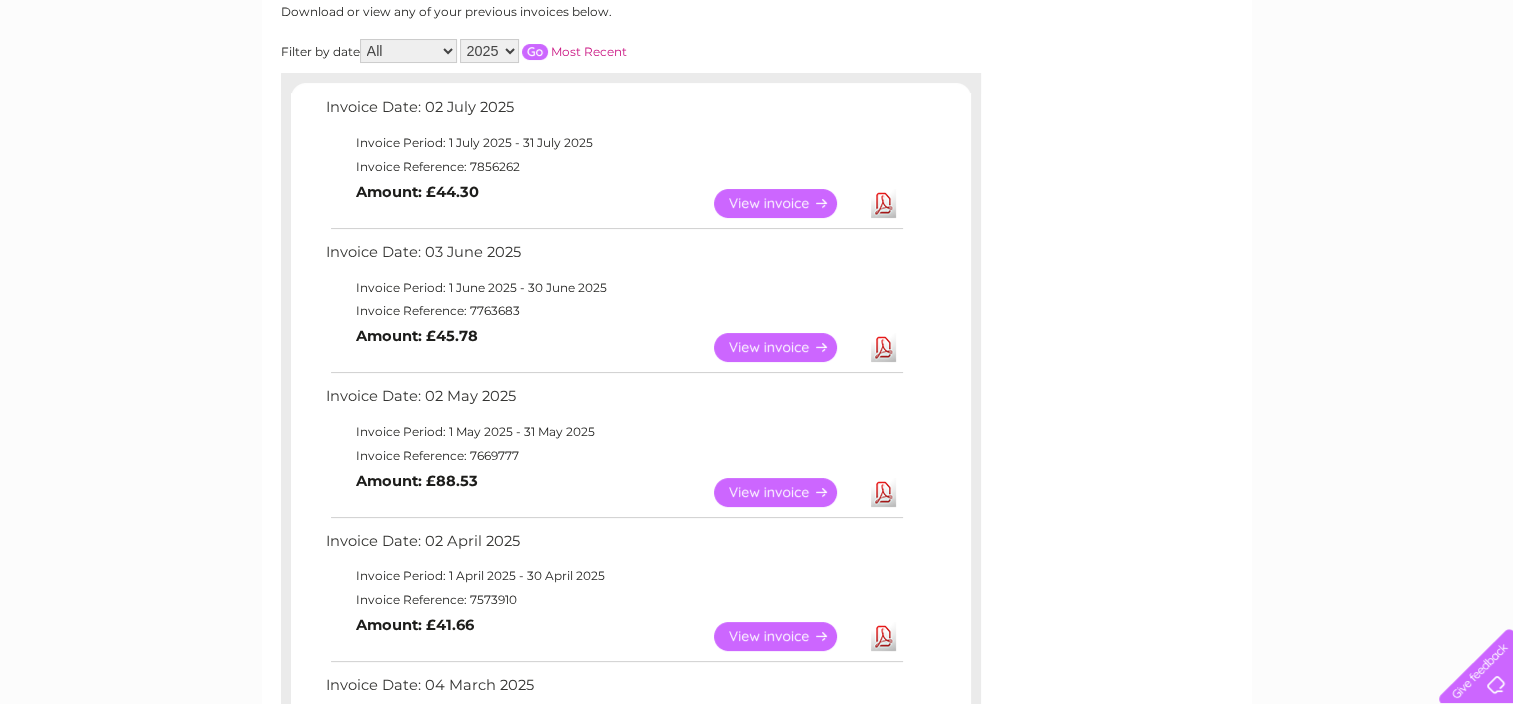 scroll, scrollTop: 0, scrollLeft: 0, axis: both 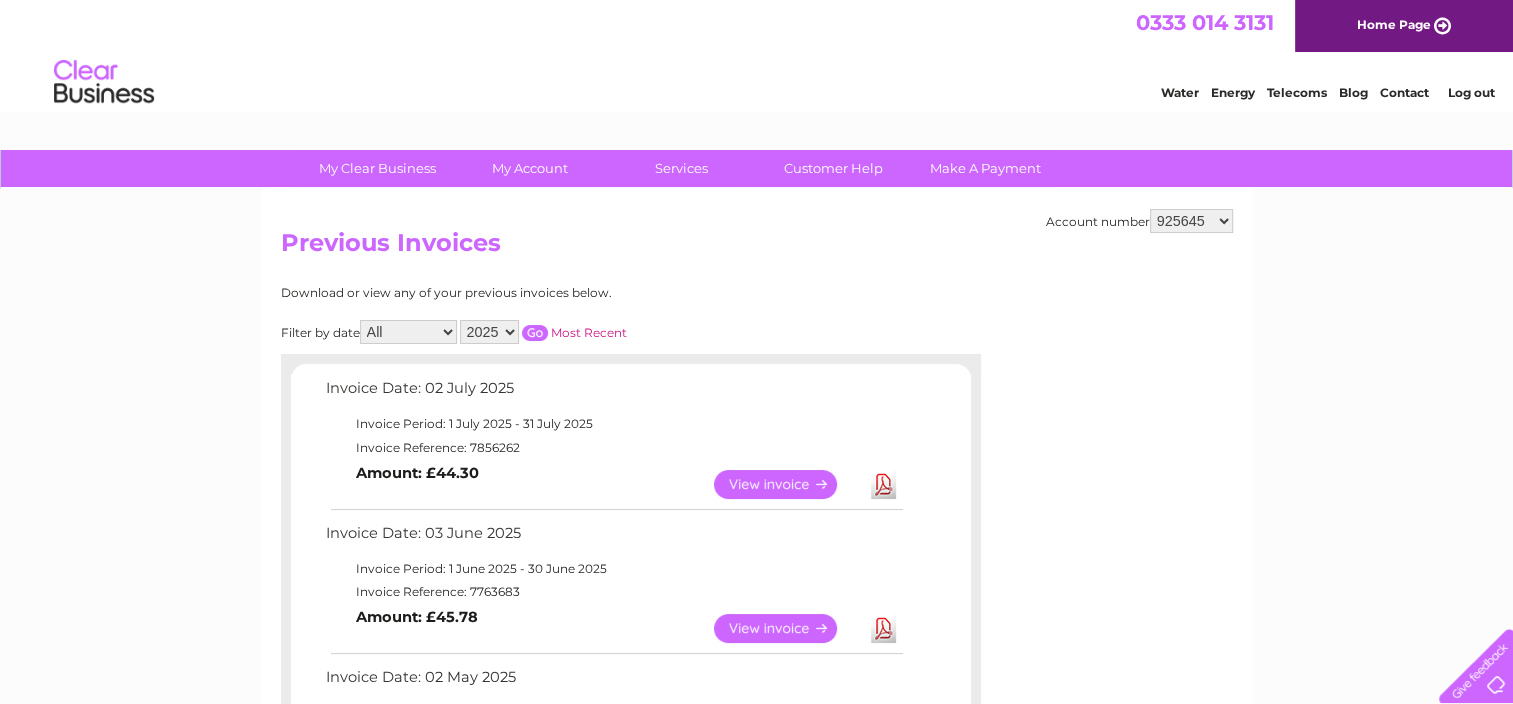 click on "925645
1002595" at bounding box center [1191, 221] 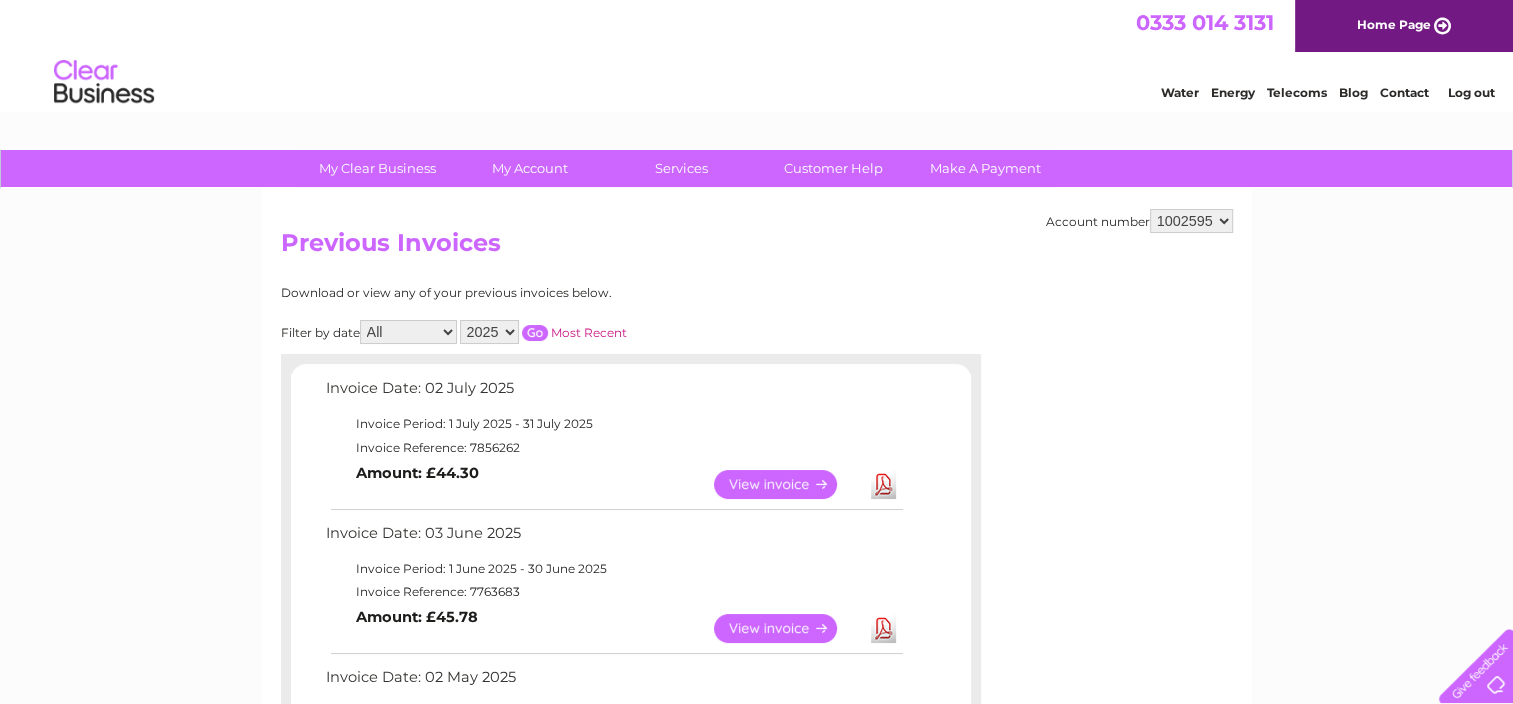 click on "925645
1002595" at bounding box center (1191, 221) 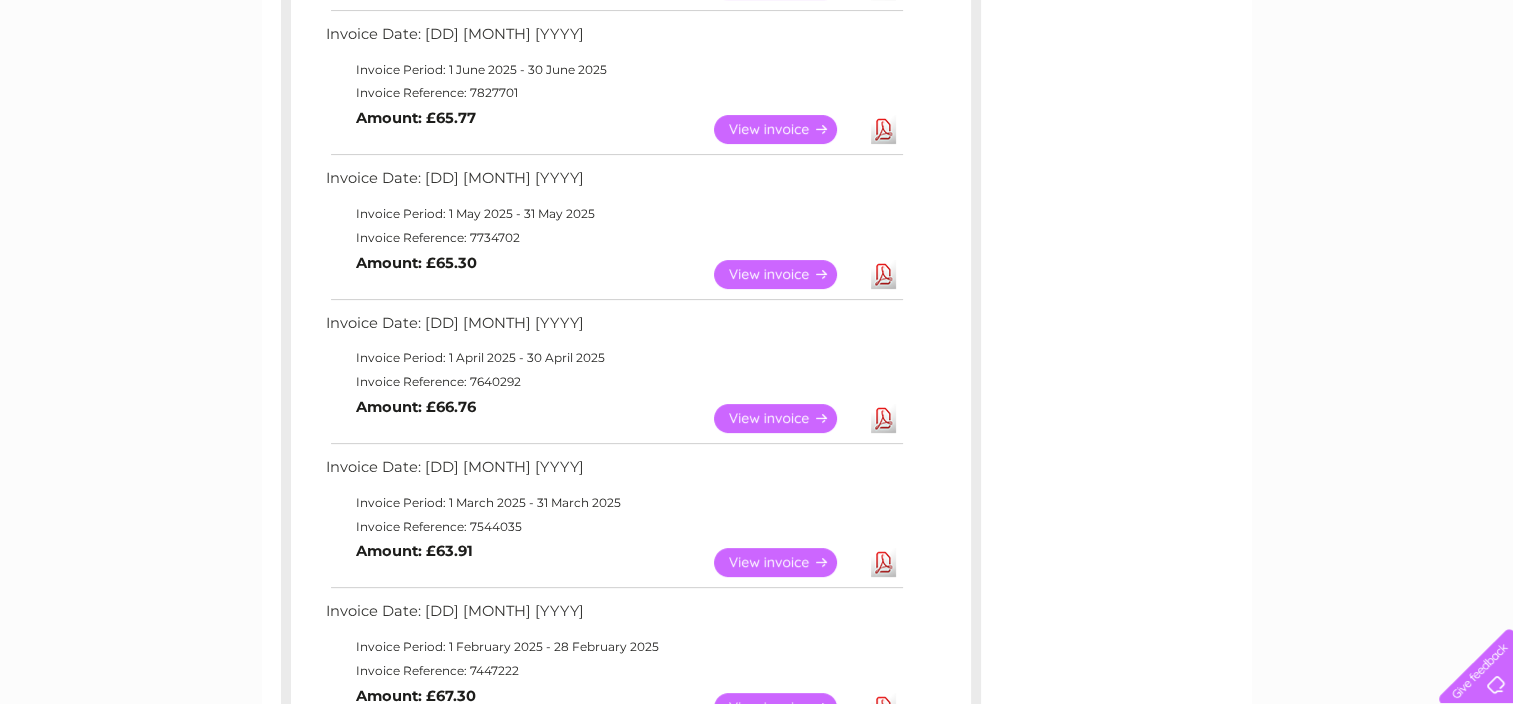 scroll, scrollTop: 500, scrollLeft: 0, axis: vertical 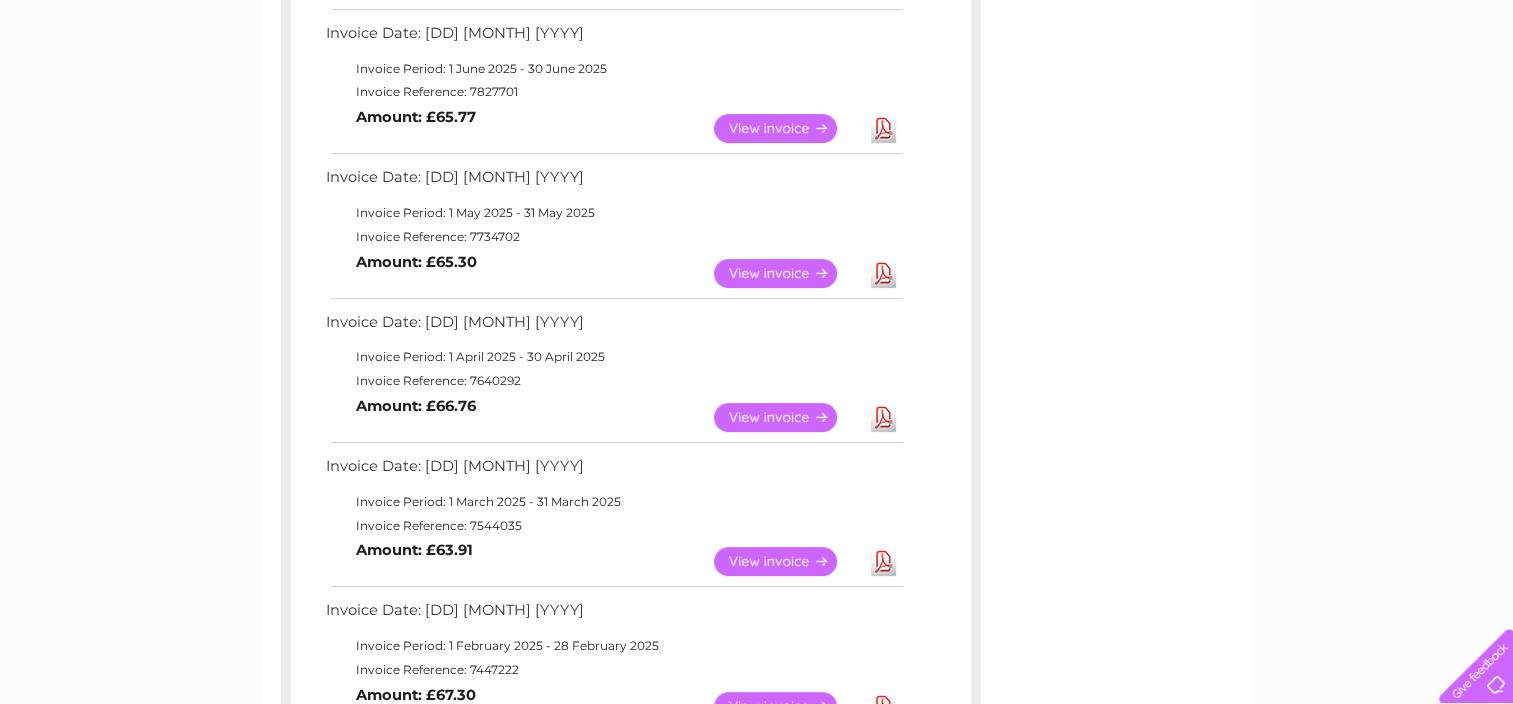 click on "View" at bounding box center [787, 417] 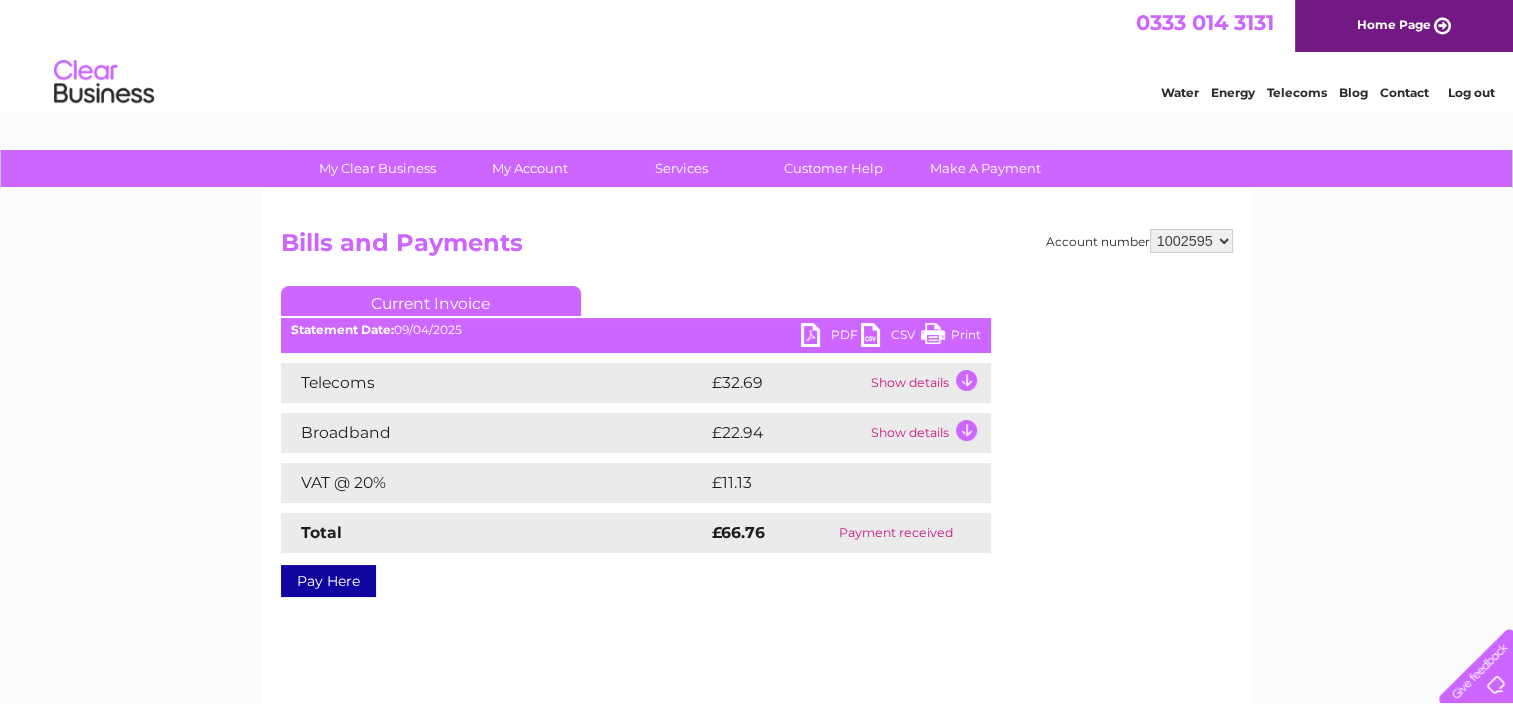 scroll, scrollTop: 0, scrollLeft: 0, axis: both 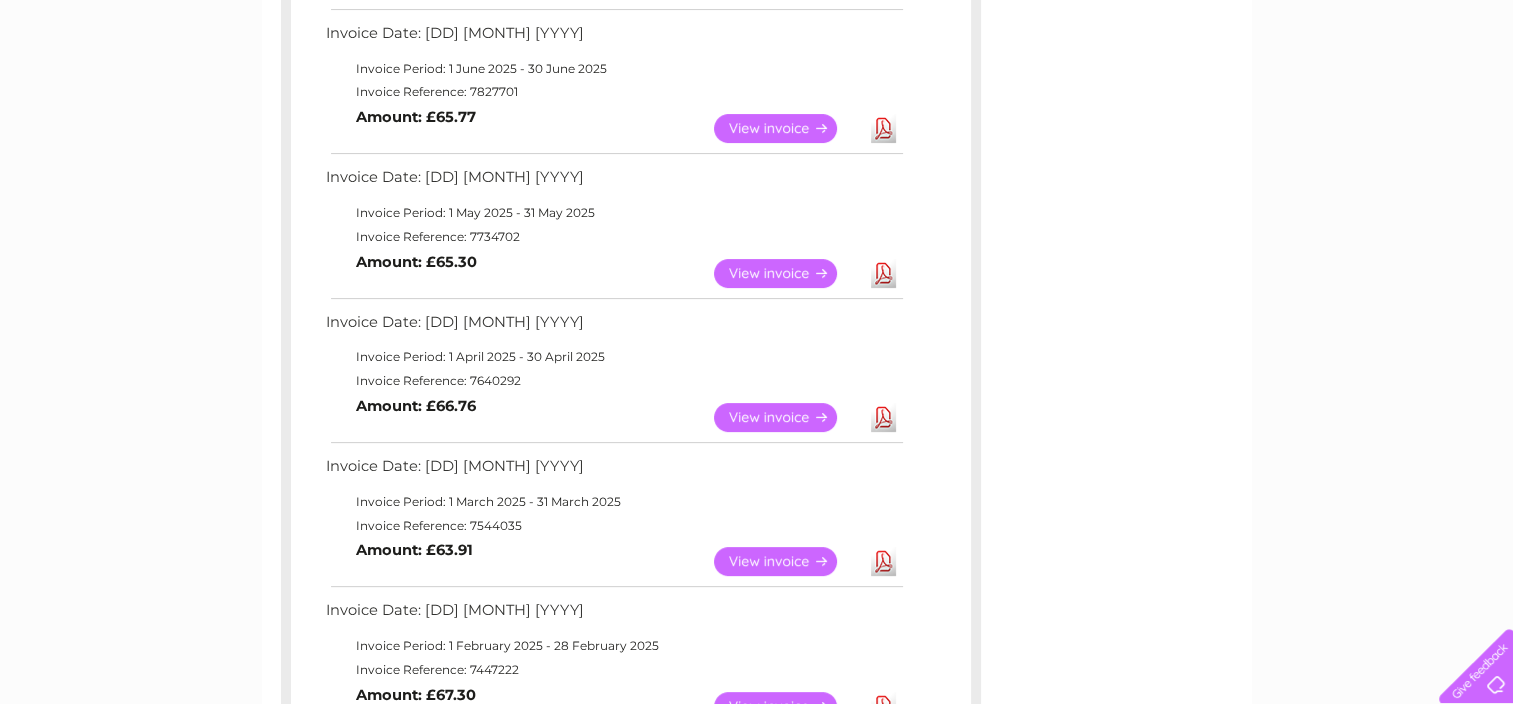 click on "View" at bounding box center (787, 273) 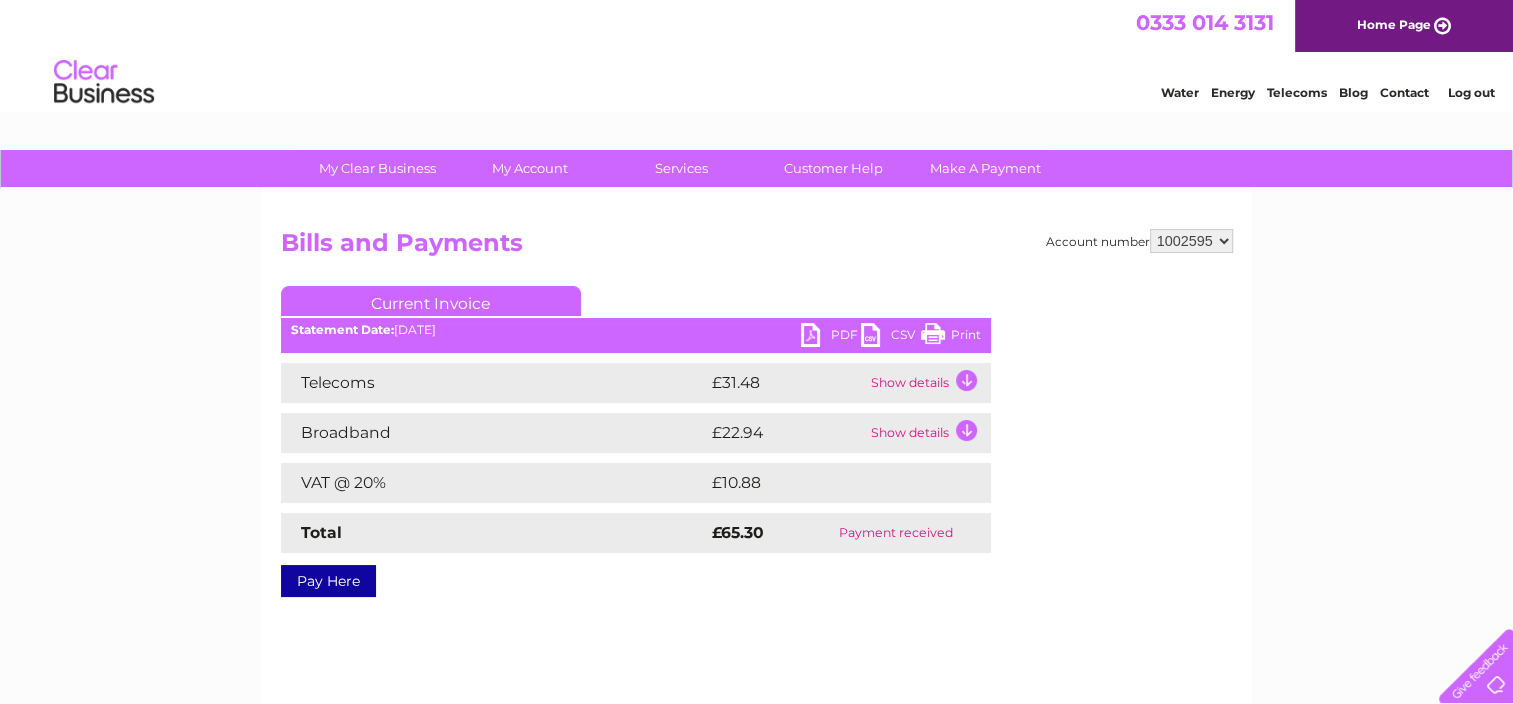scroll, scrollTop: 0, scrollLeft: 0, axis: both 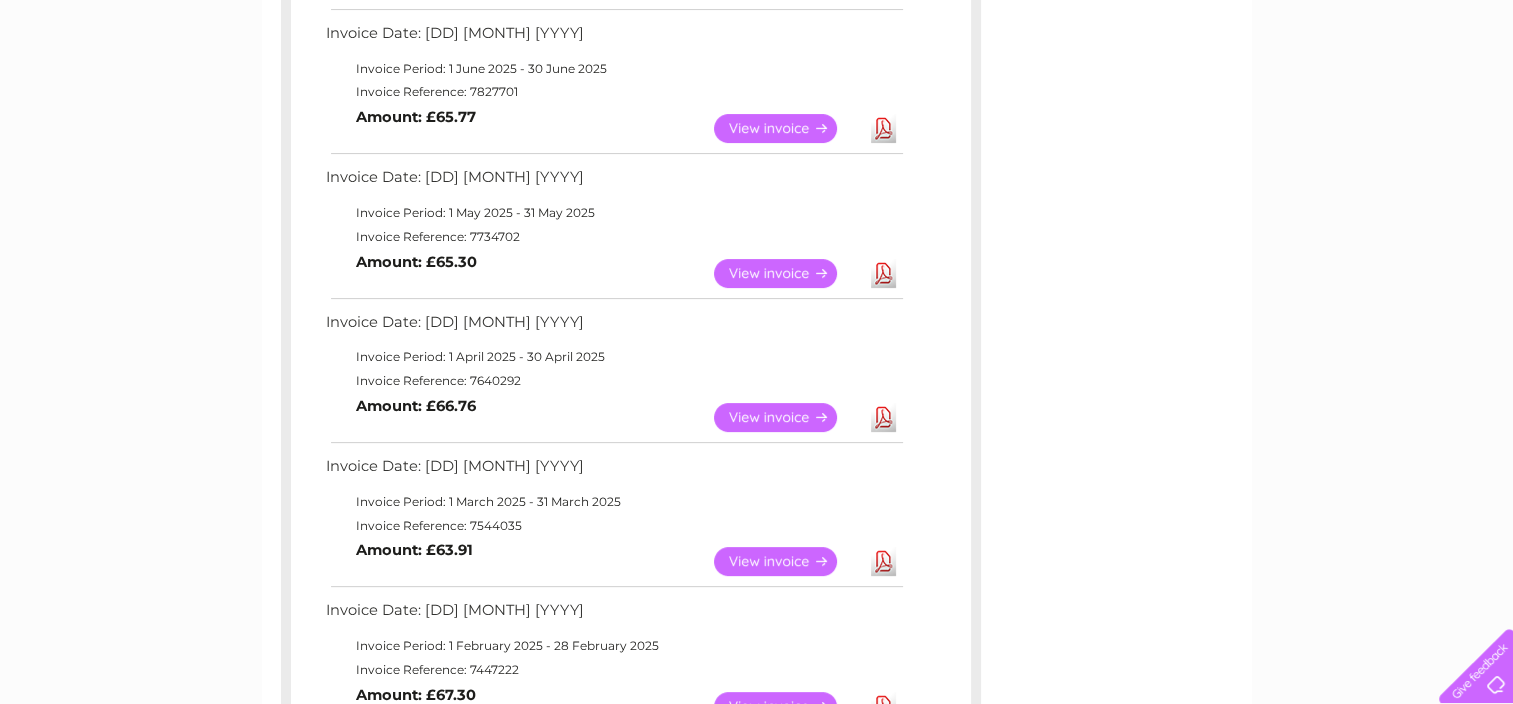click on "View" at bounding box center (787, 128) 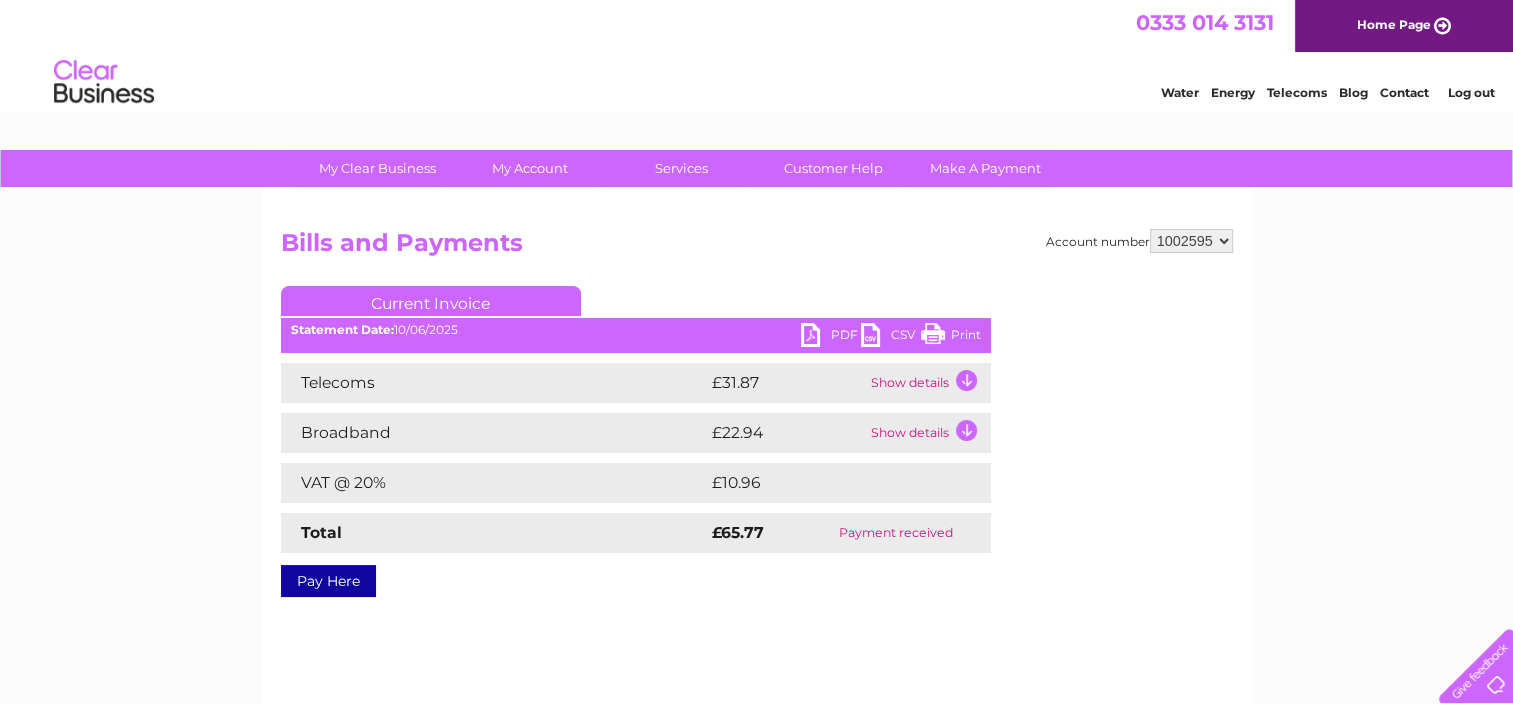 scroll, scrollTop: 0, scrollLeft: 0, axis: both 